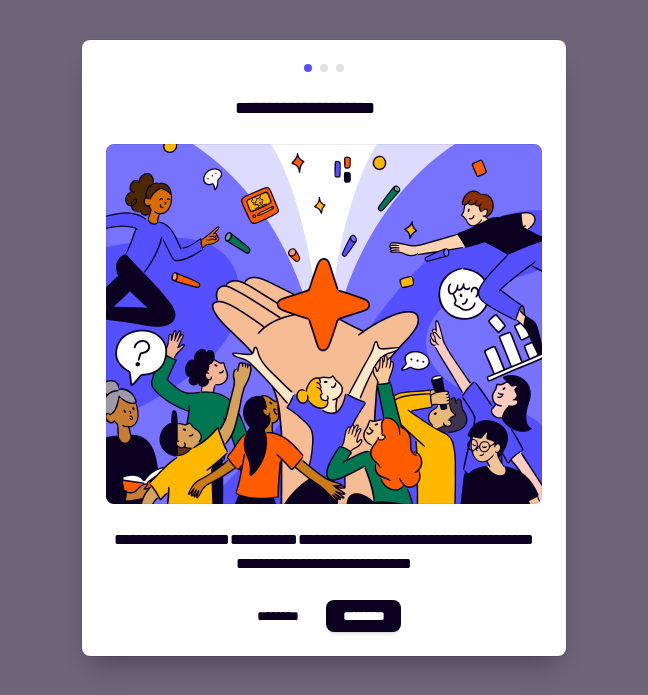 scroll, scrollTop: 0, scrollLeft: 0, axis: both 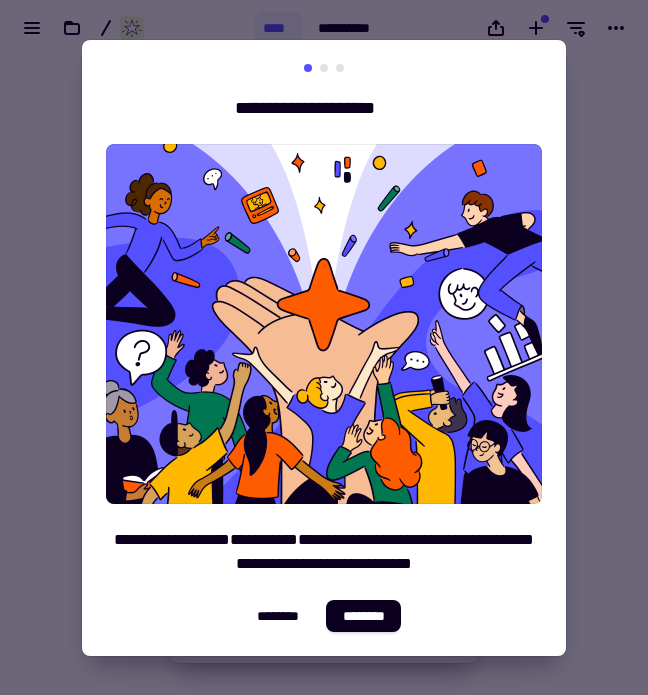 click on "**********" at bounding box center (324, 348) 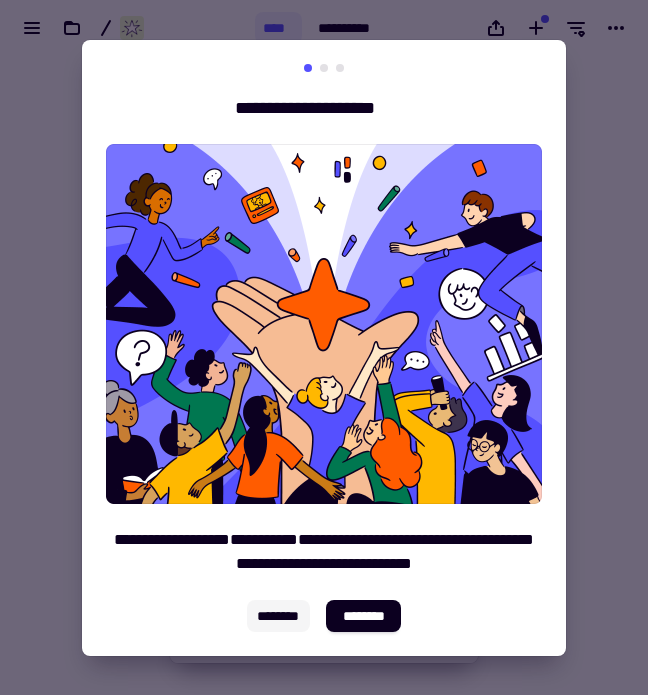 click on "********" 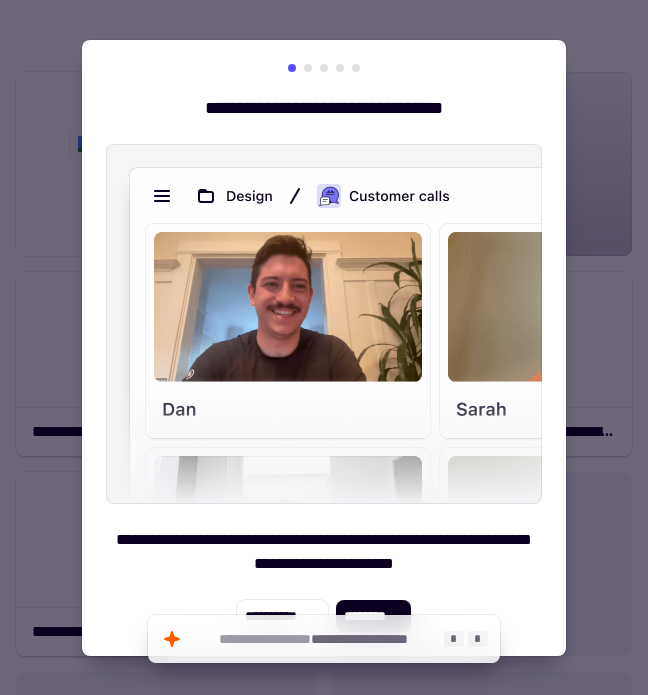 scroll, scrollTop: 1, scrollLeft: 1, axis: both 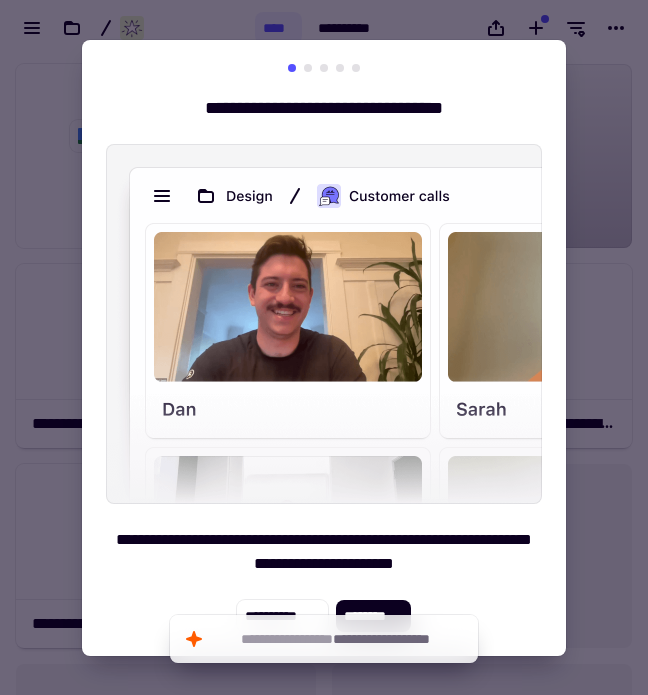 click at bounding box center [324, 347] 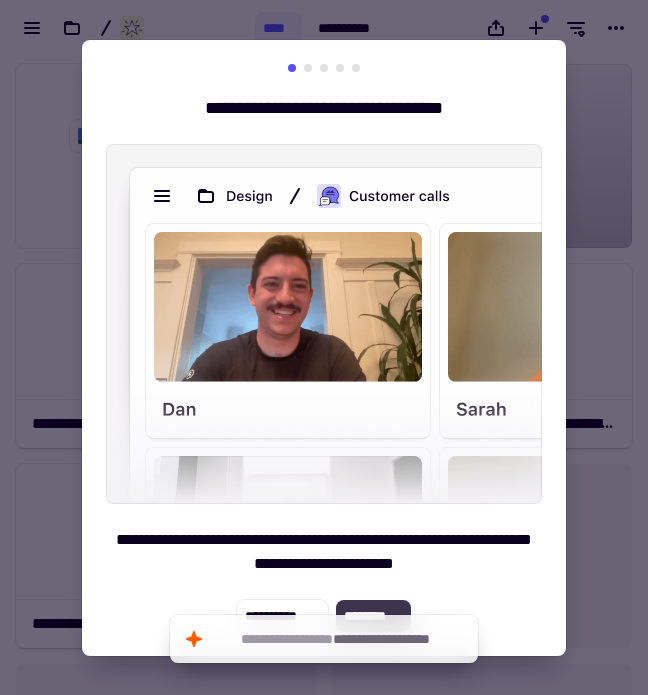 click on "********" 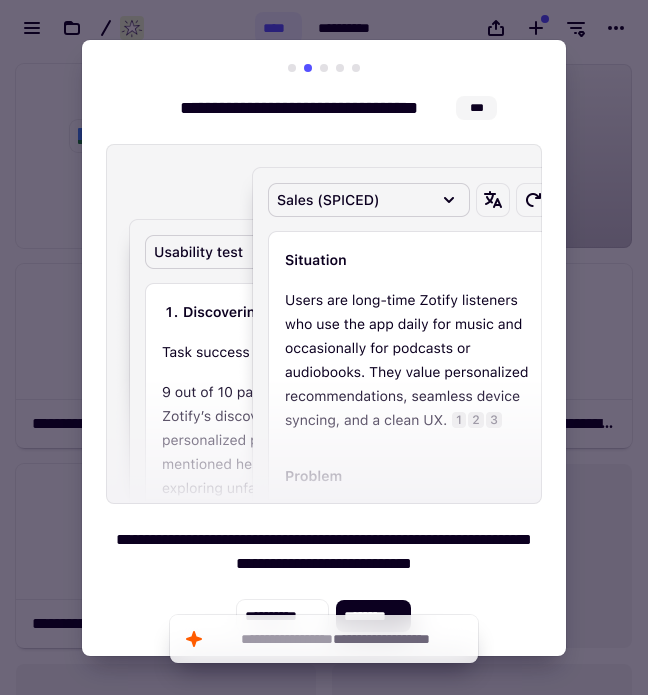 click at bounding box center [324, 347] 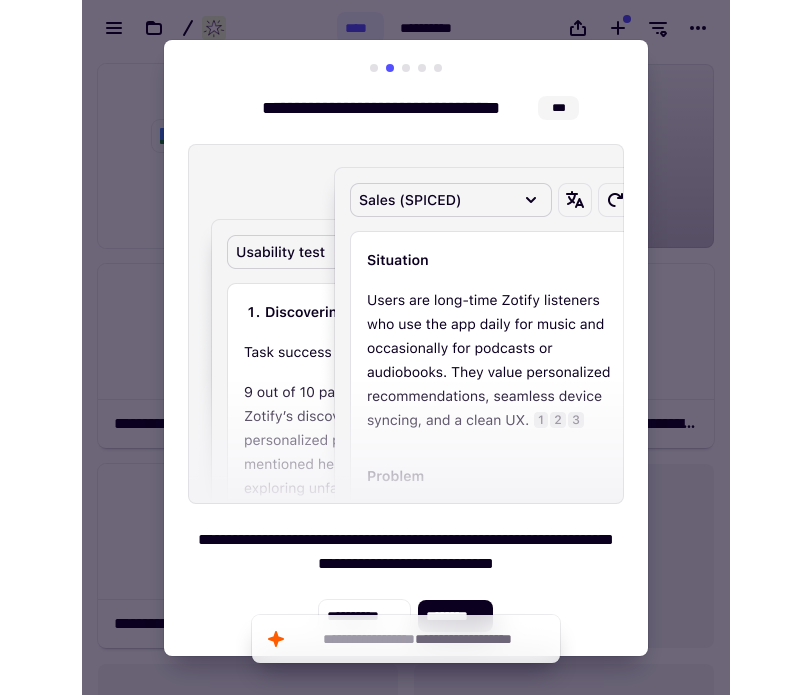 scroll, scrollTop: 1, scrollLeft: 1, axis: both 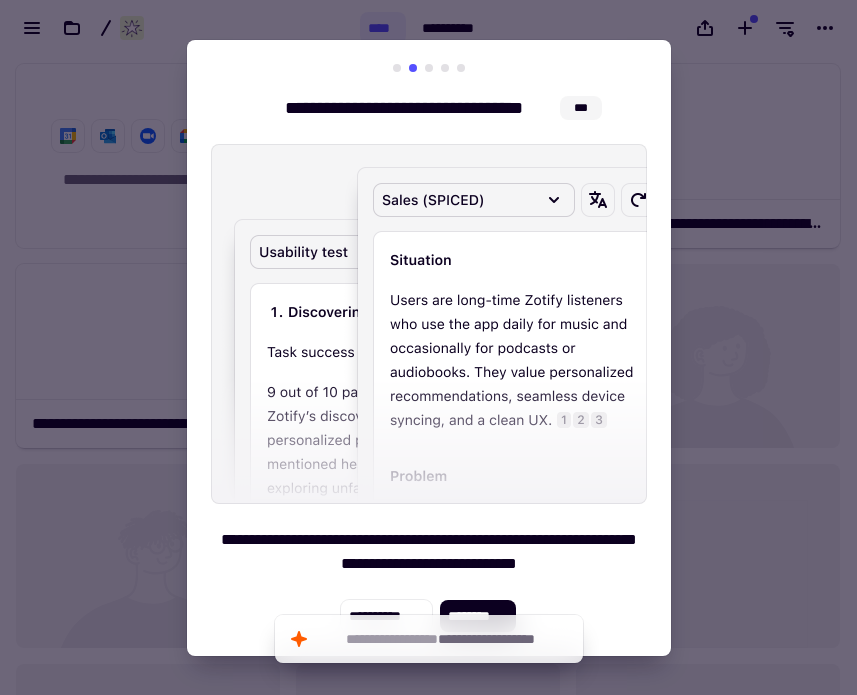 click at bounding box center [428, 347] 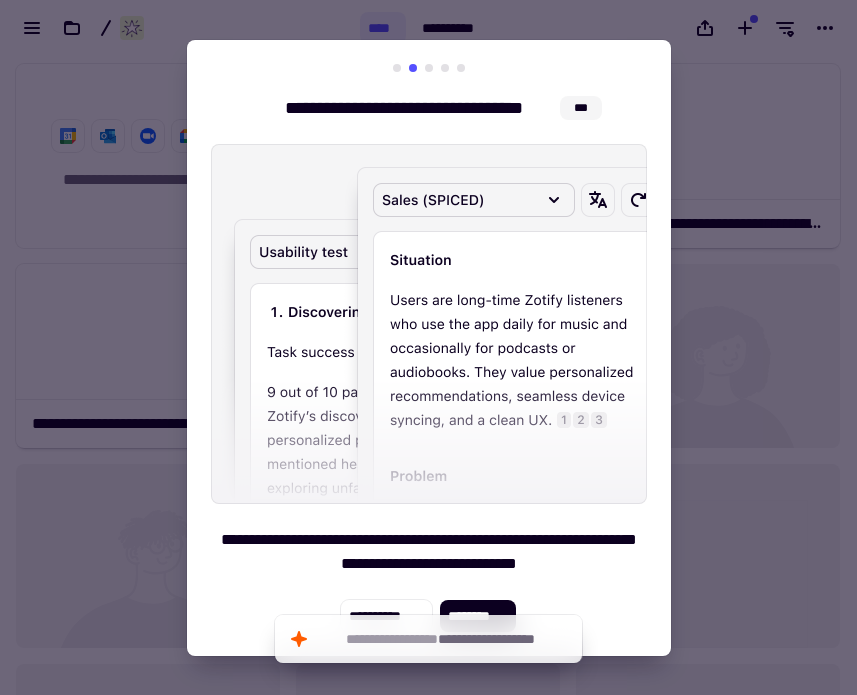 click at bounding box center (428, 347) 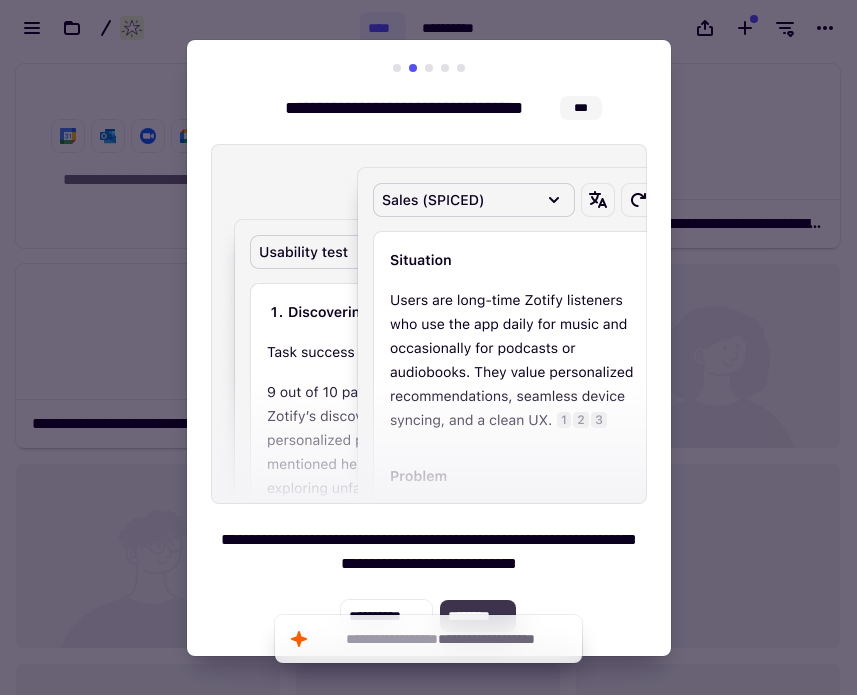 click on "********" 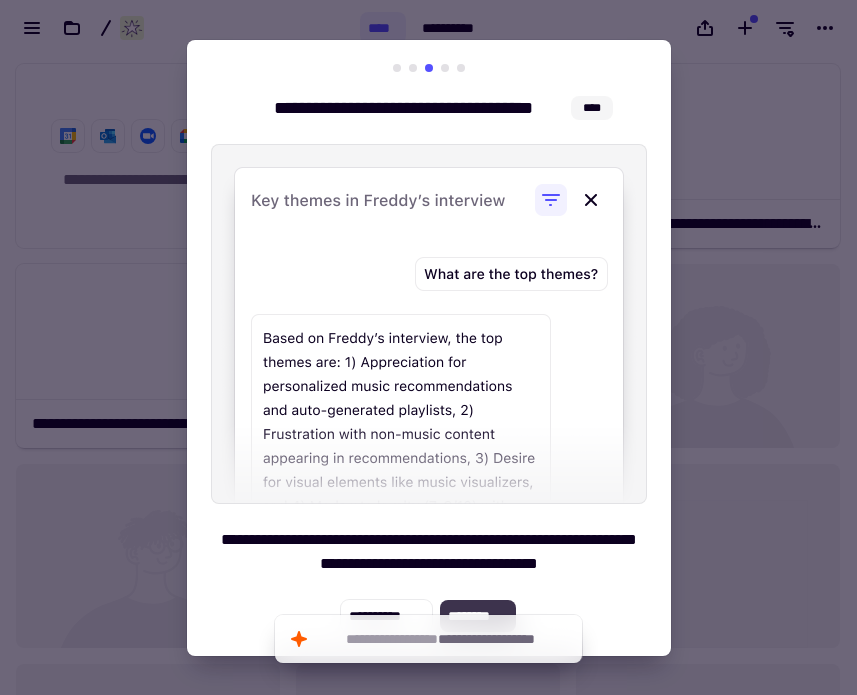 click on "********" 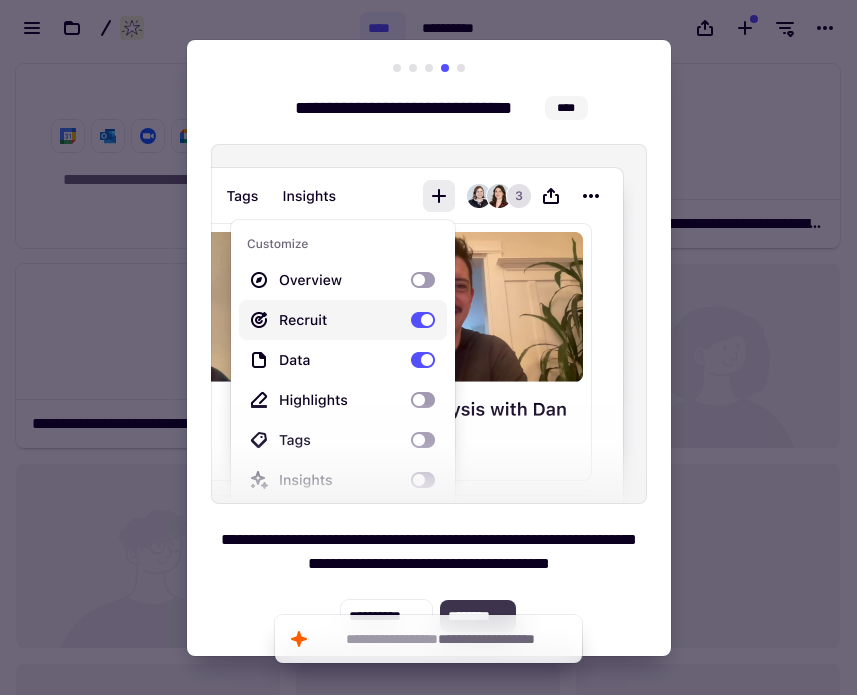 click on "********" 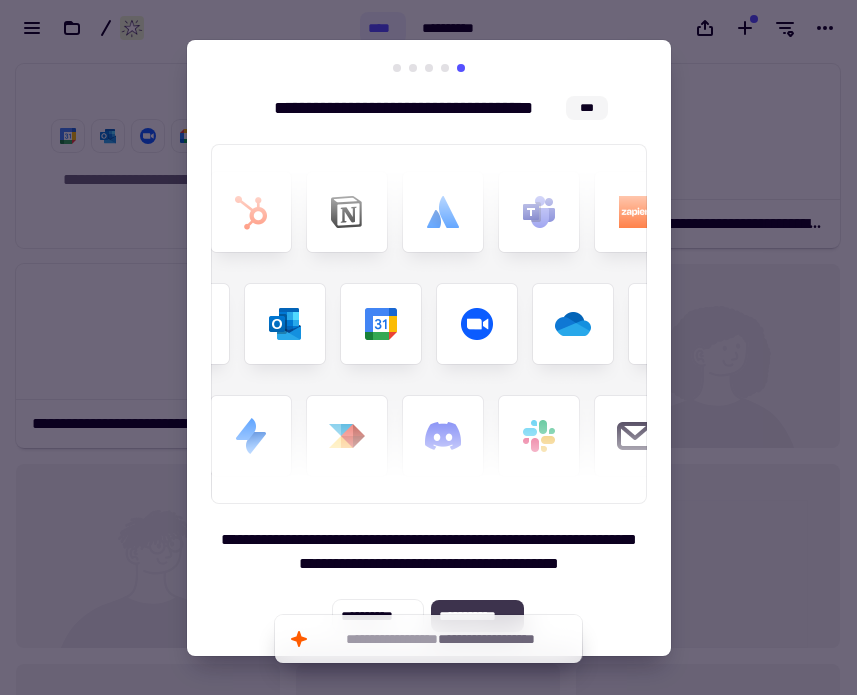 click on "**********" 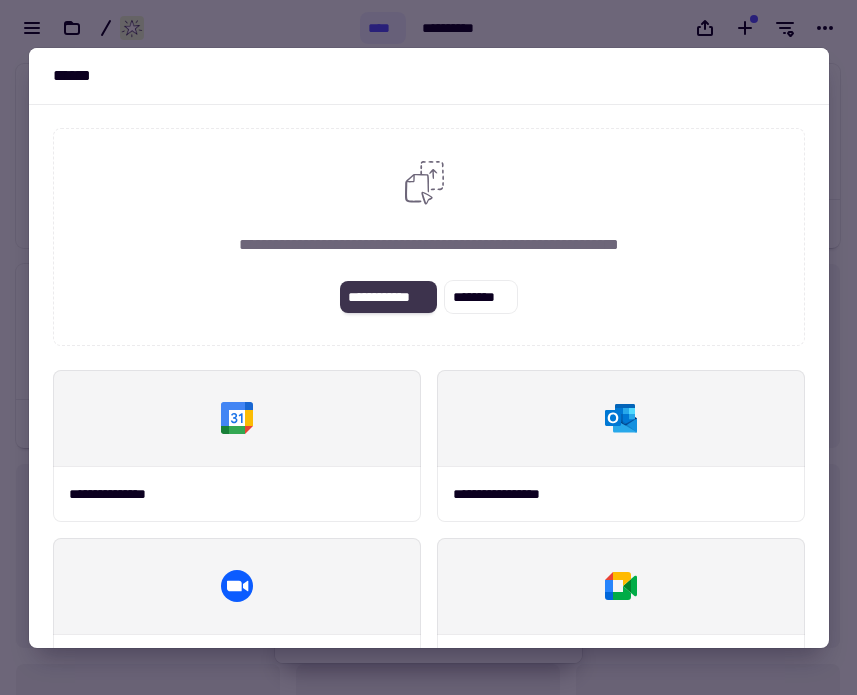 click on "**********" 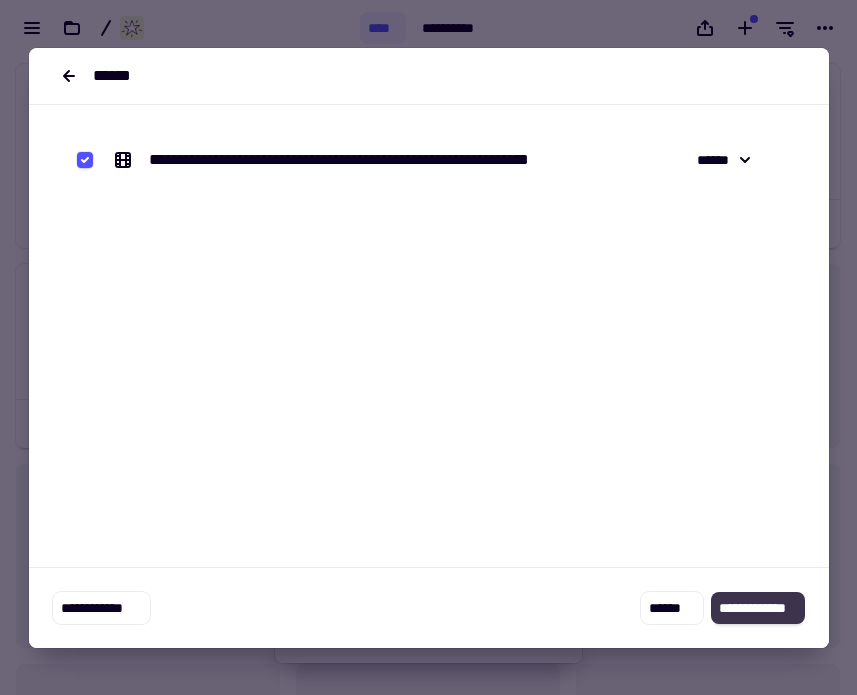 click on "**********" 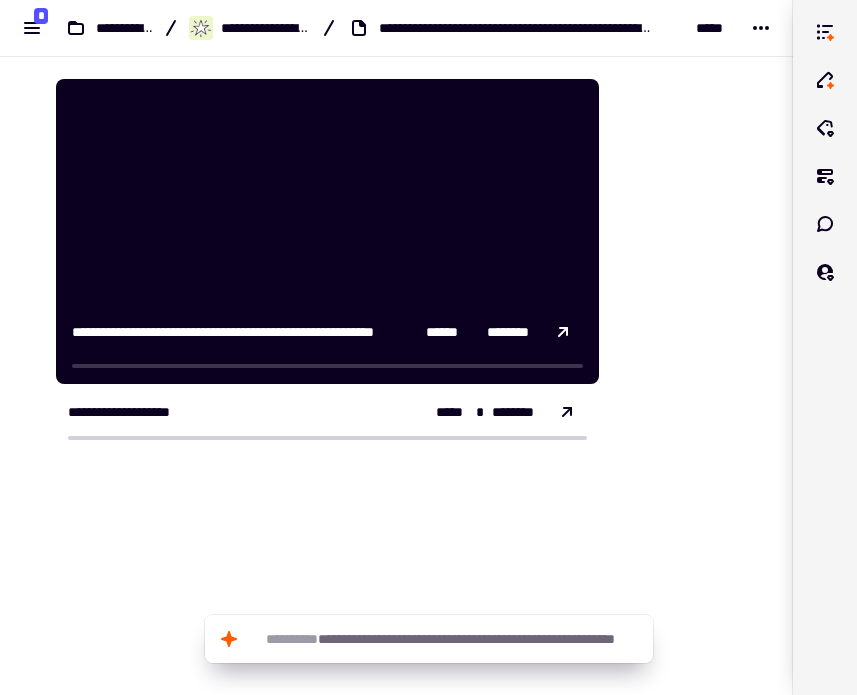 scroll, scrollTop: 0, scrollLeft: 0, axis: both 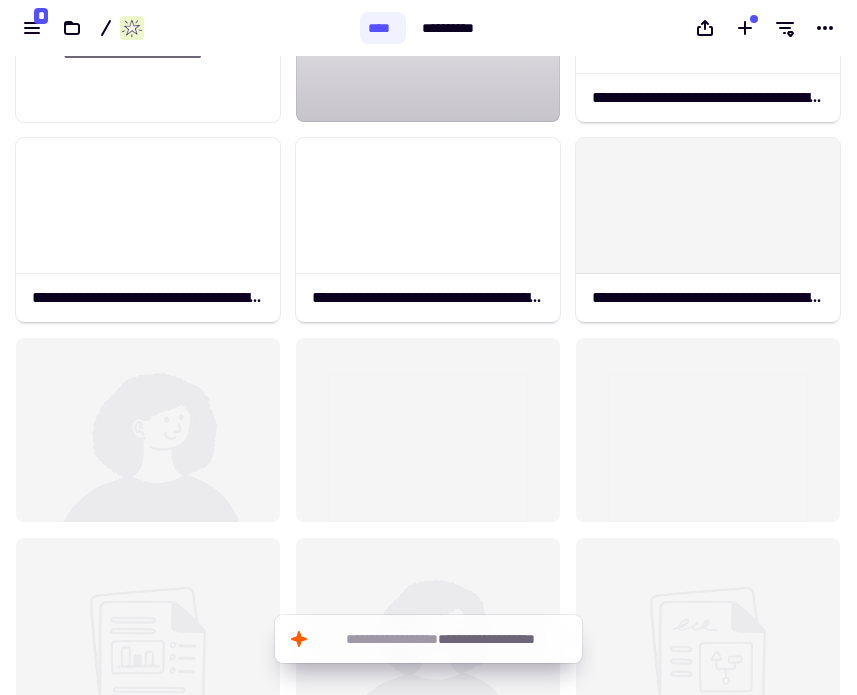 click 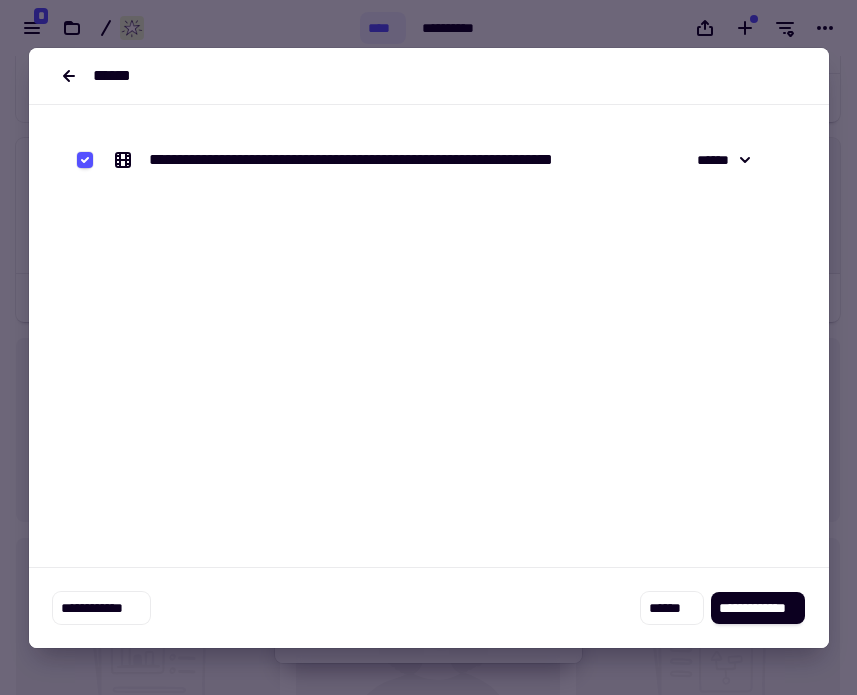 click on "**********" at bounding box center [429, 608] 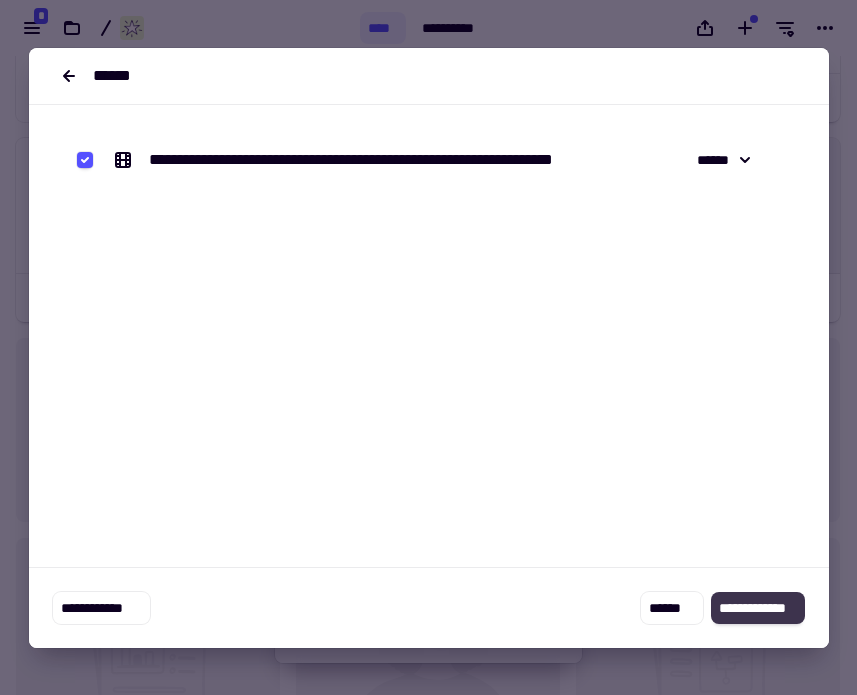 click on "**********" 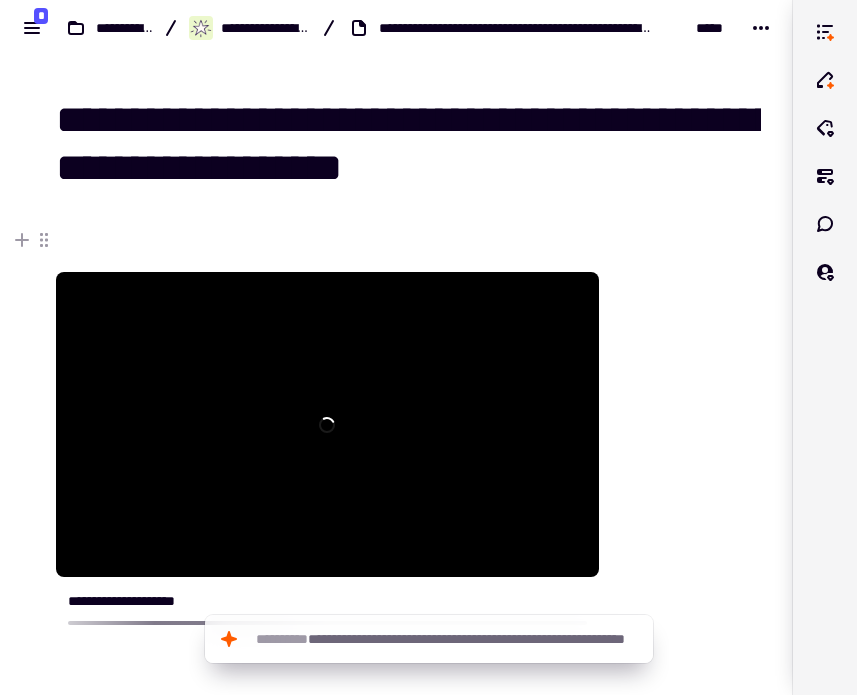 click at bounding box center (682, 529) 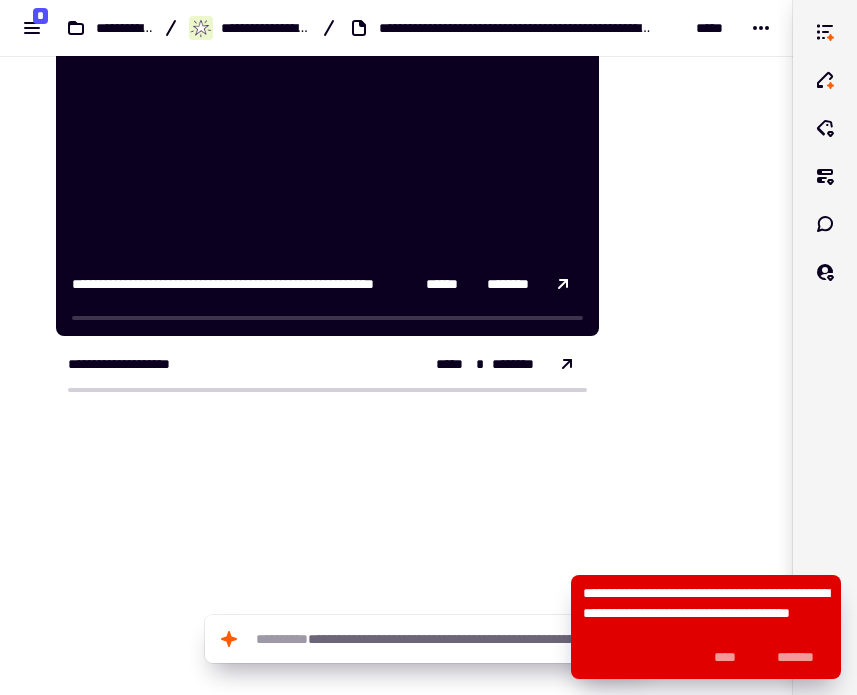 scroll, scrollTop: 233, scrollLeft: 0, axis: vertical 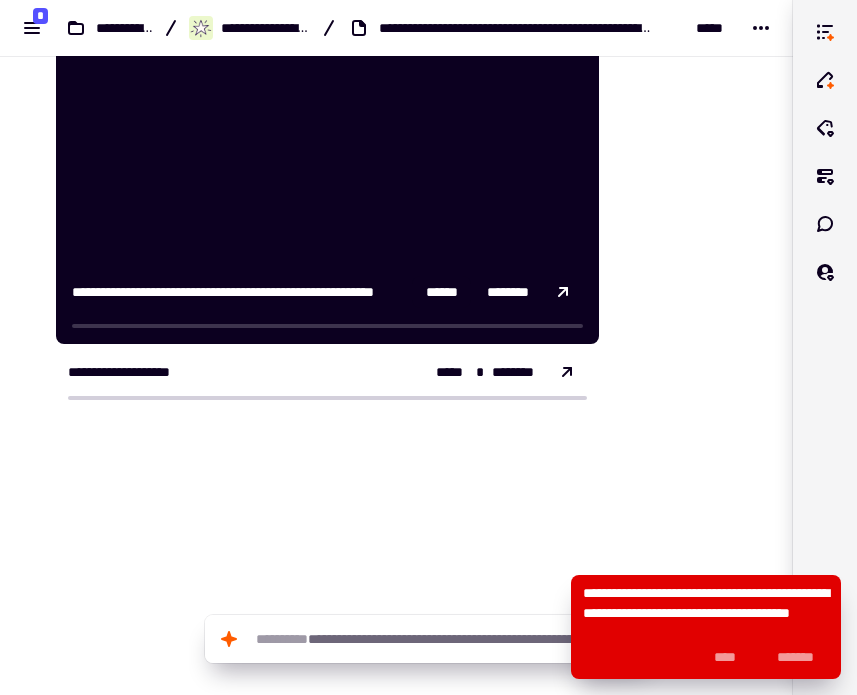 click on "******" 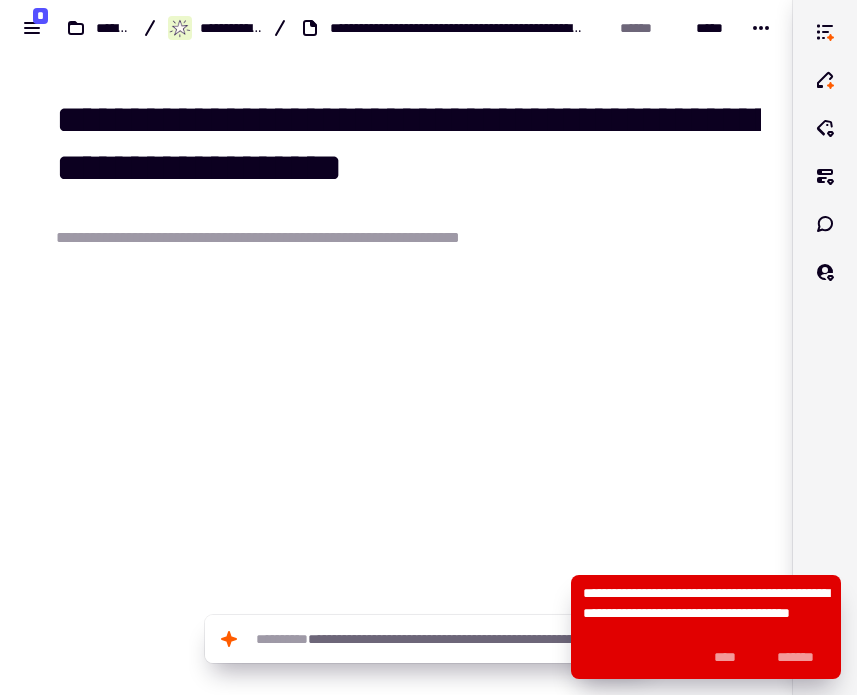scroll, scrollTop: 0, scrollLeft: 0, axis: both 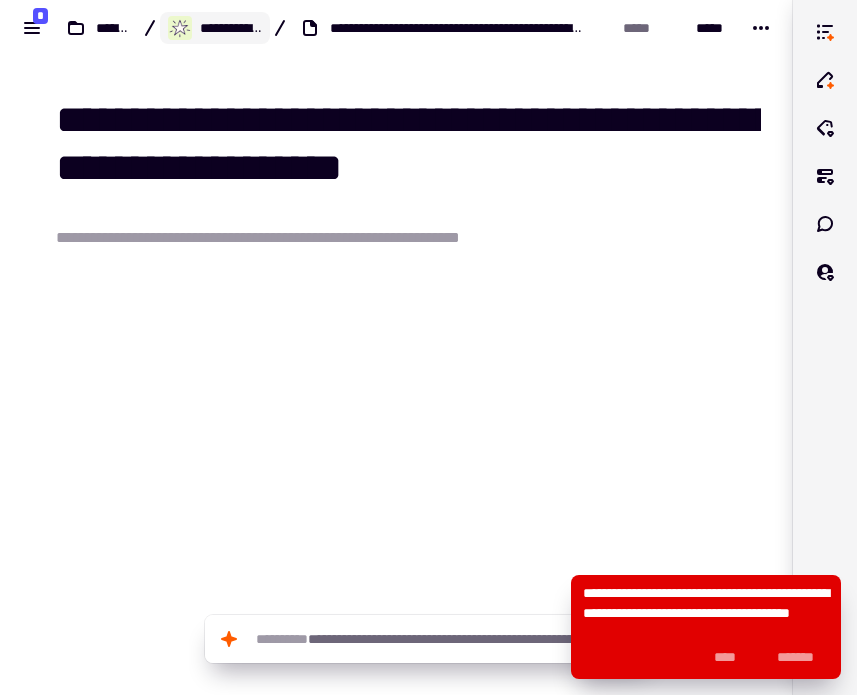 click on "**********" 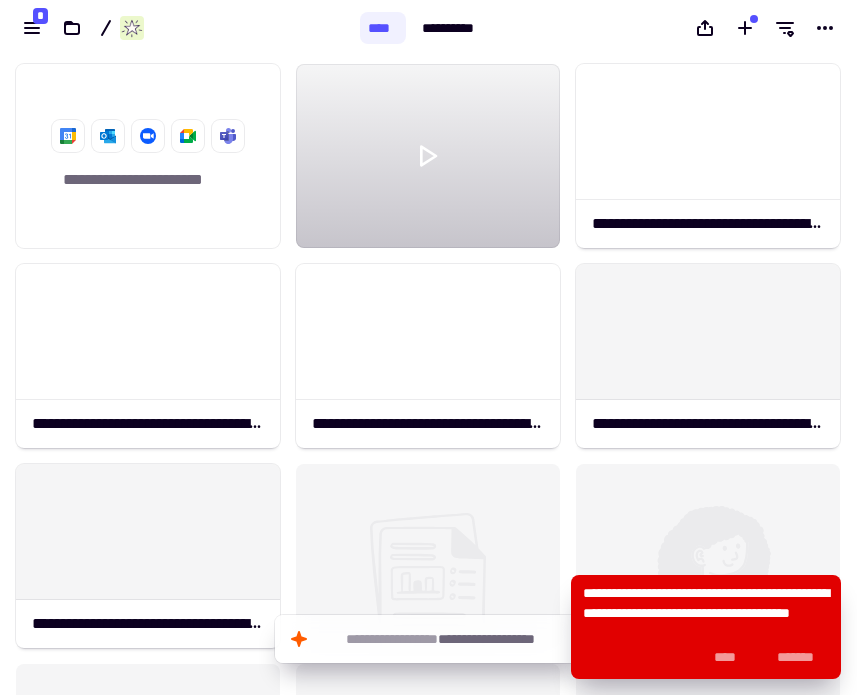 scroll, scrollTop: 1, scrollLeft: 1, axis: both 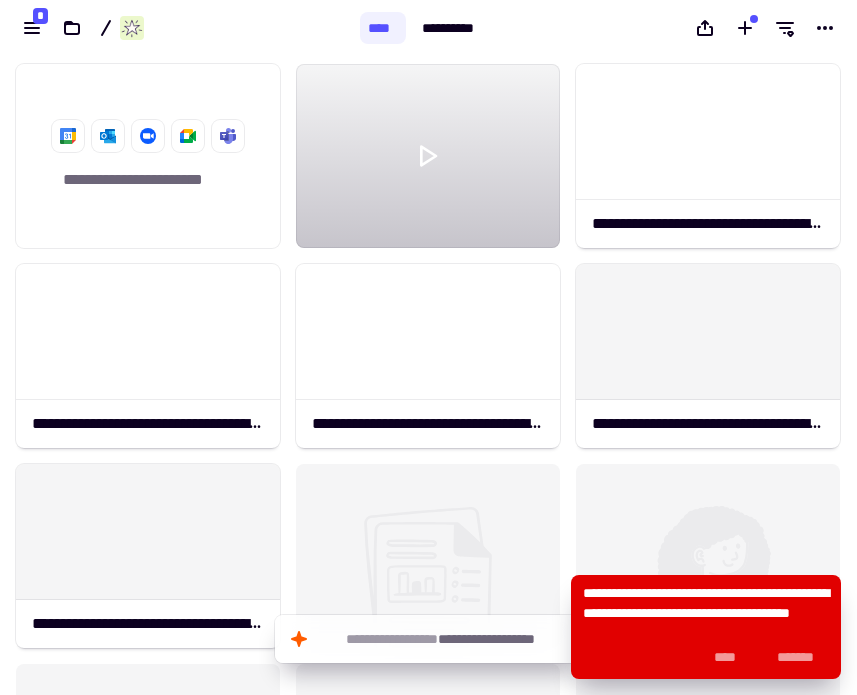 click 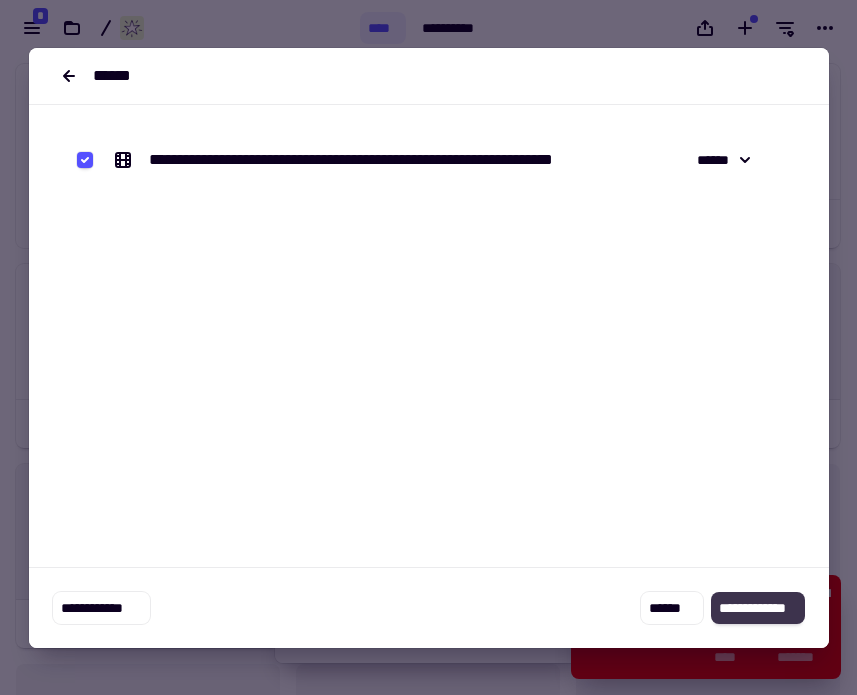 click on "**********" 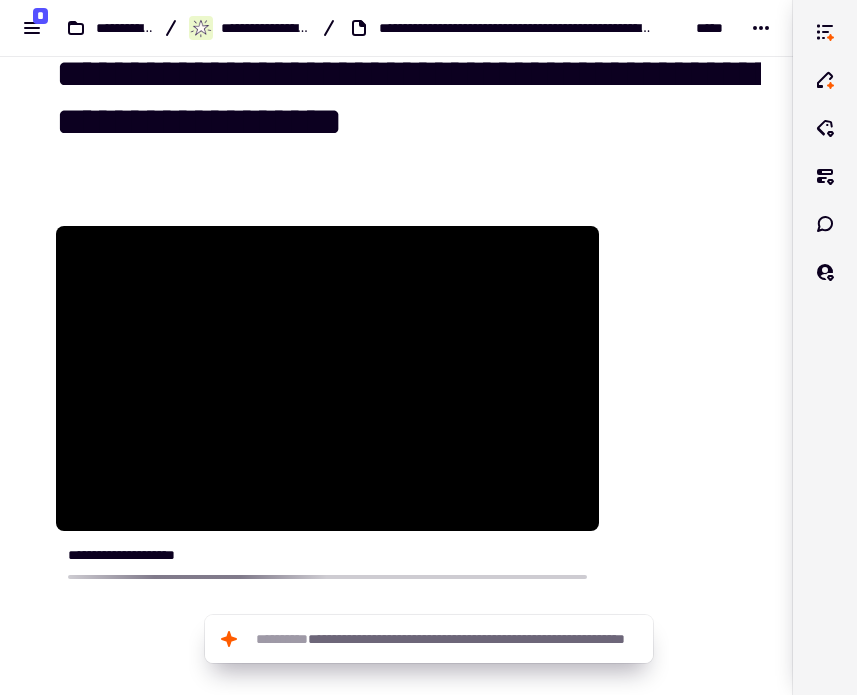 scroll, scrollTop: 52, scrollLeft: 0, axis: vertical 